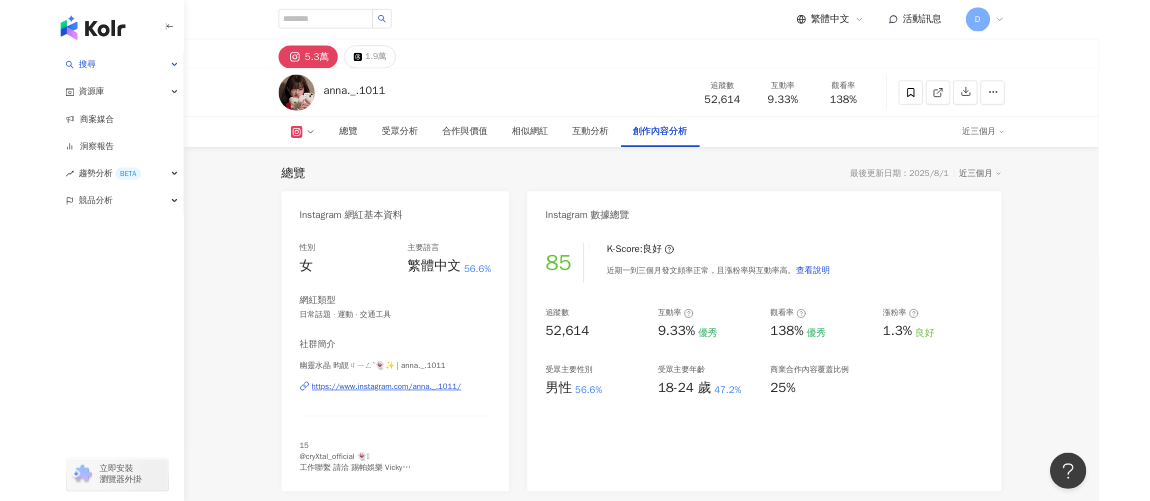 scroll, scrollTop: 6653, scrollLeft: 0, axis: vertical 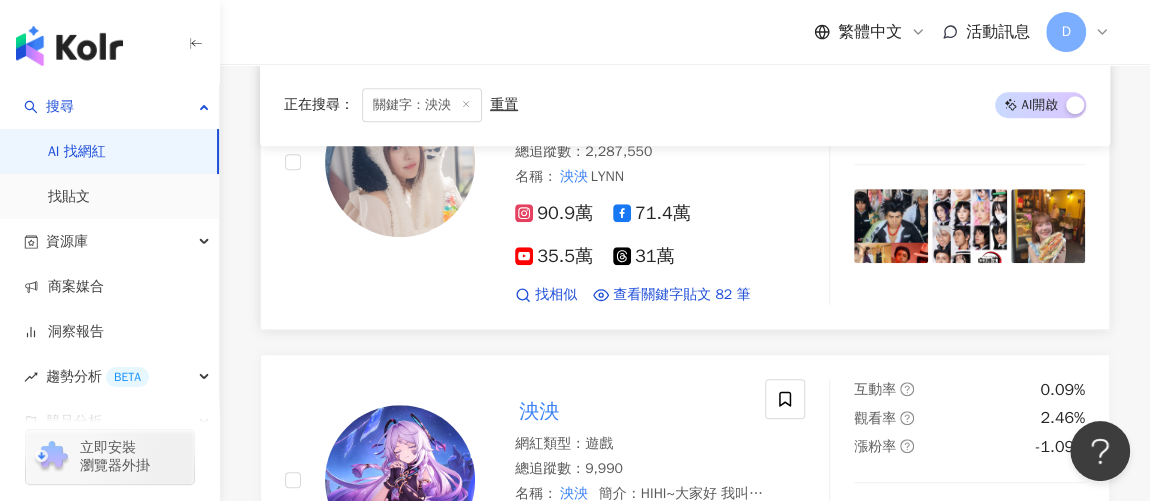 click at bounding box center (380, 161) 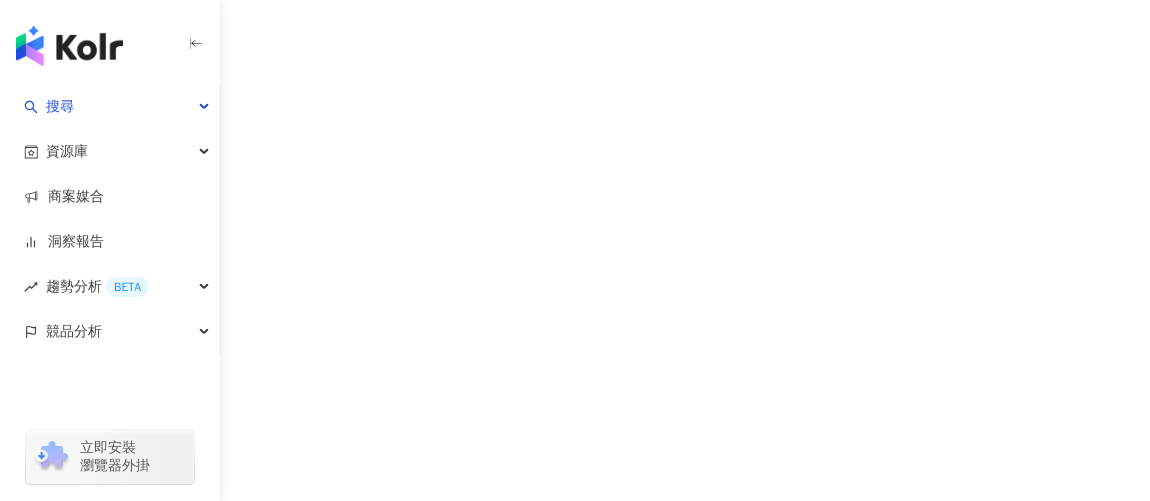 scroll, scrollTop: 0, scrollLeft: 0, axis: both 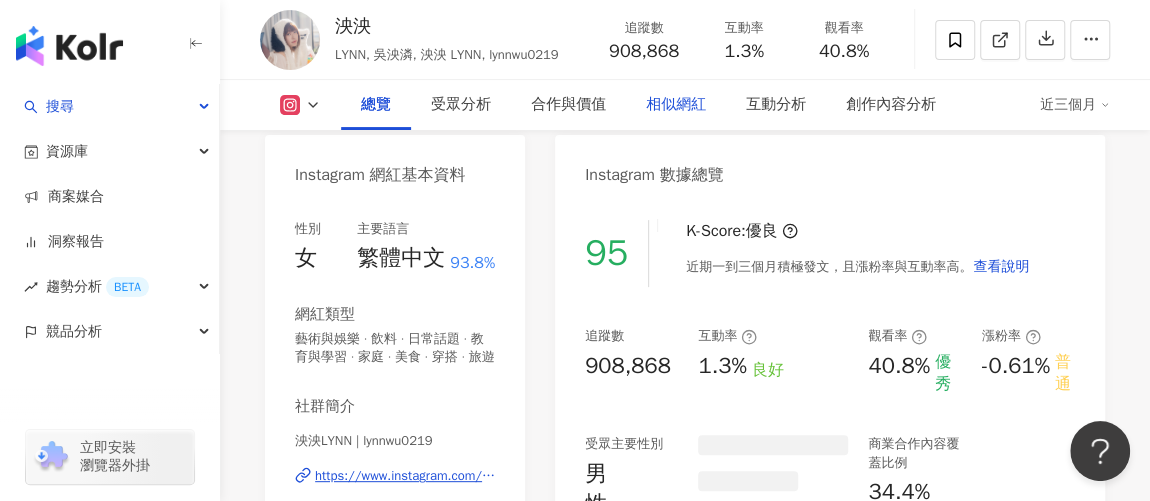 click on "相似網紅" at bounding box center [676, 105] 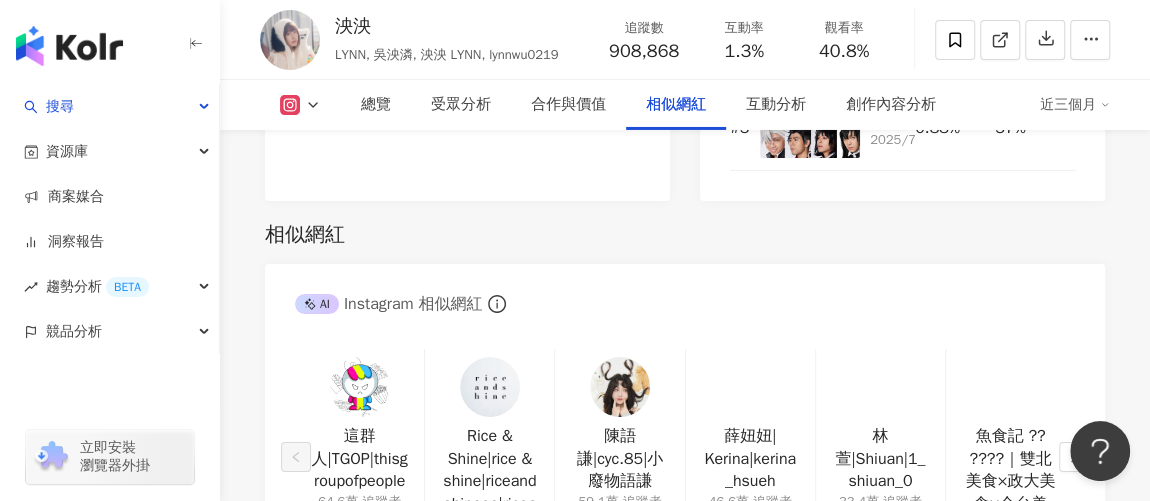 scroll, scrollTop: 3648, scrollLeft: 0, axis: vertical 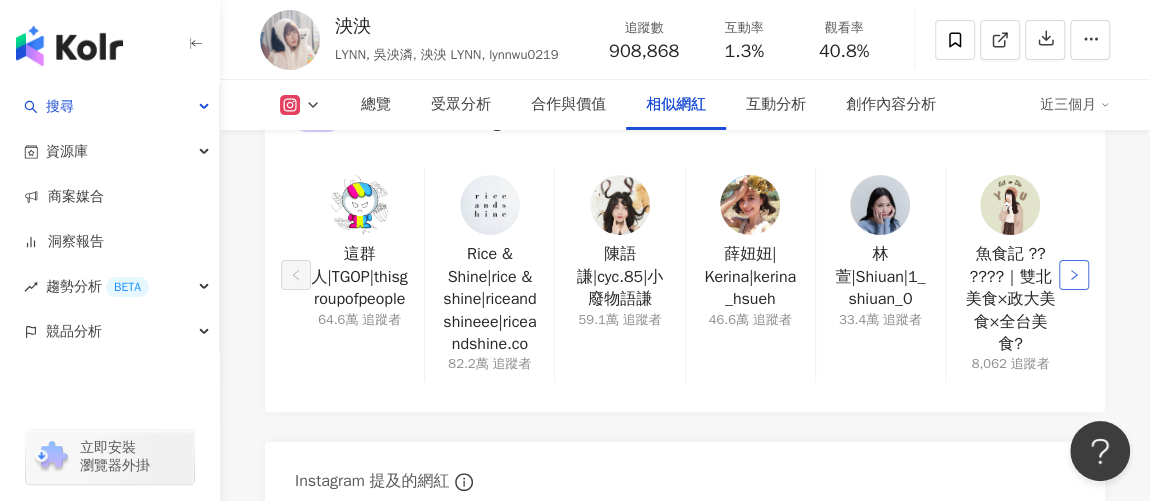 click at bounding box center [1074, 275] 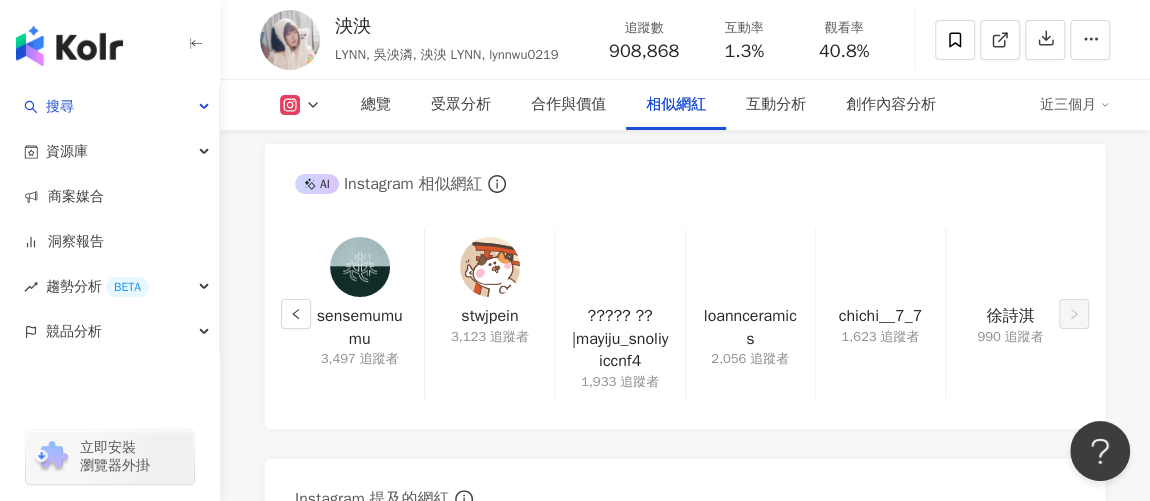 scroll, scrollTop: 3557, scrollLeft: 0, axis: vertical 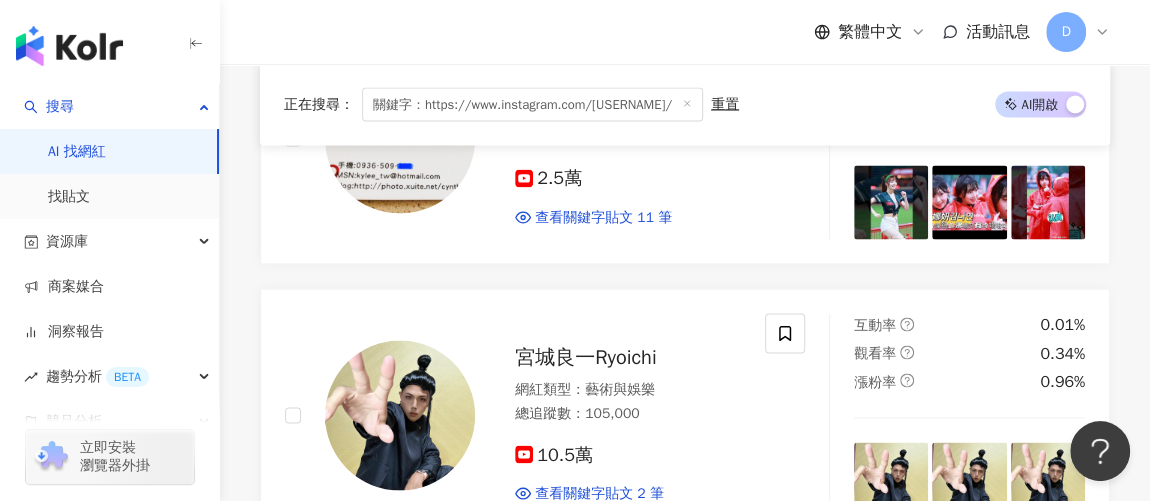 click on "關鍵字：https://www.instagram.com/le_dahye/" at bounding box center [532, 105] 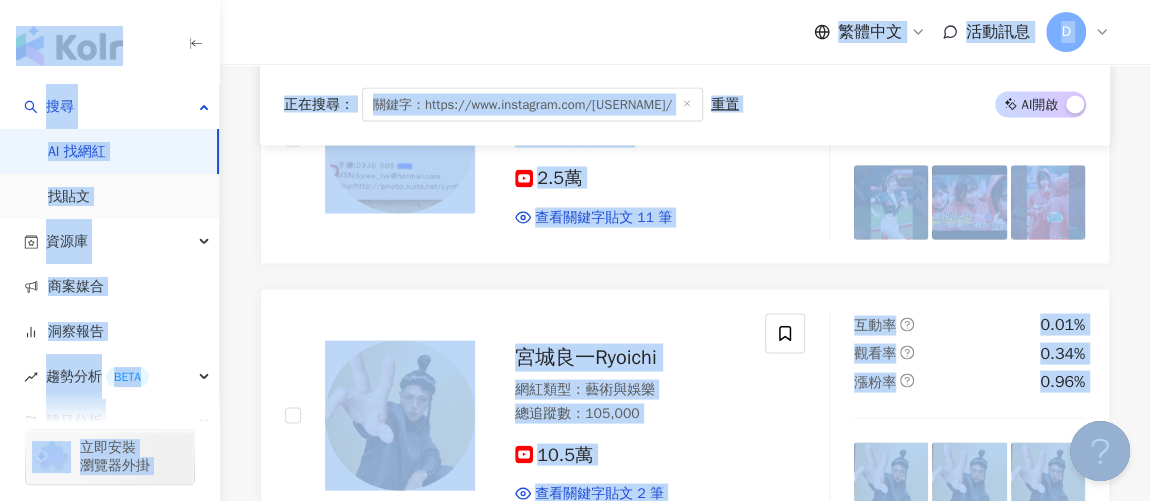 click on "關鍵字：https://www.instagram.com/le_dahye/" at bounding box center (532, 105) 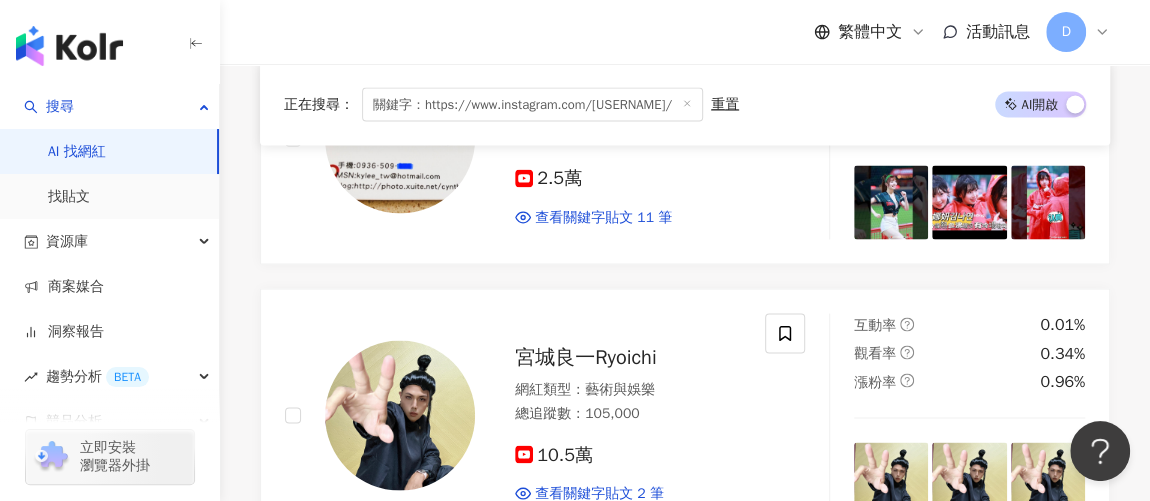 click 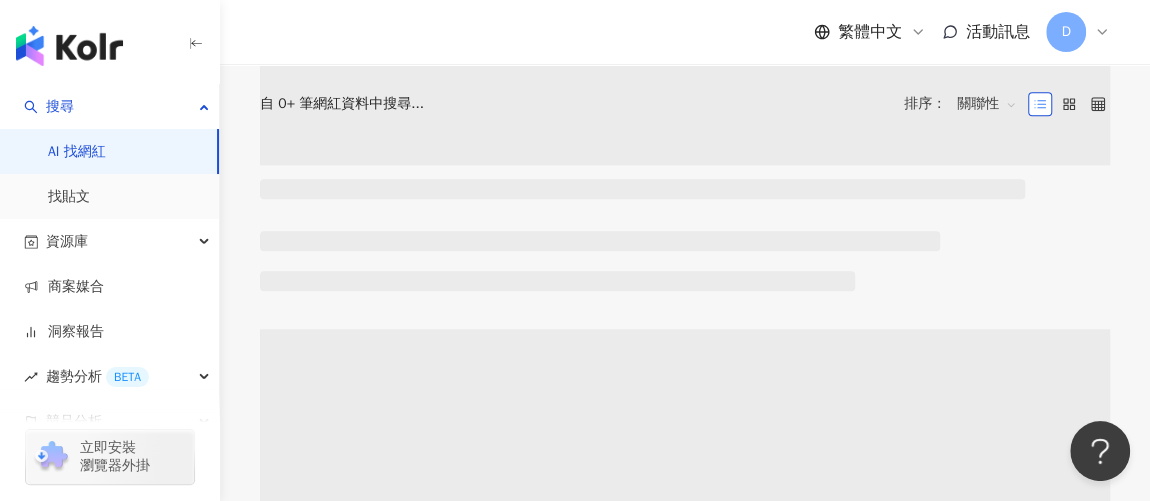 scroll, scrollTop: 0, scrollLeft: 0, axis: both 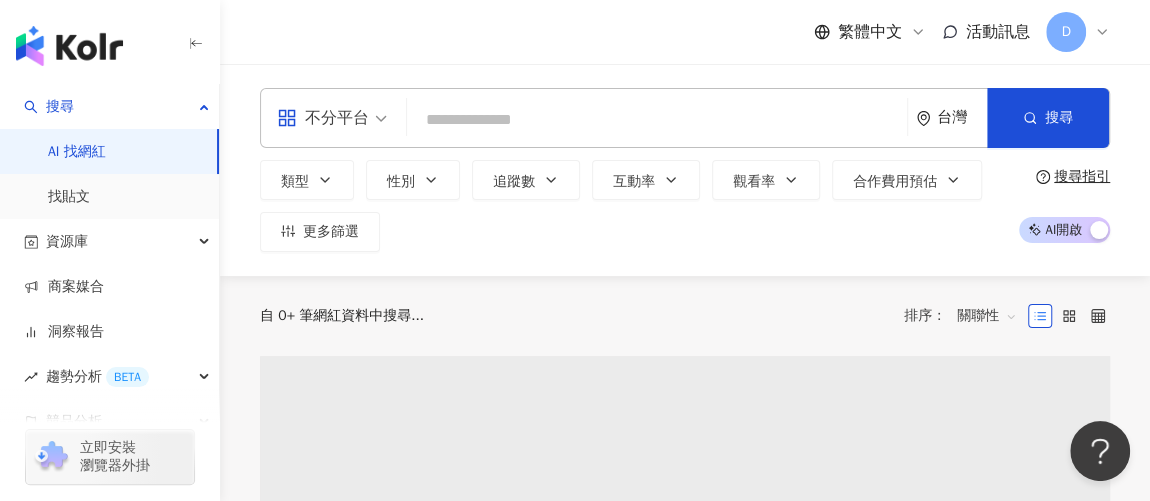 click at bounding box center (657, 120) 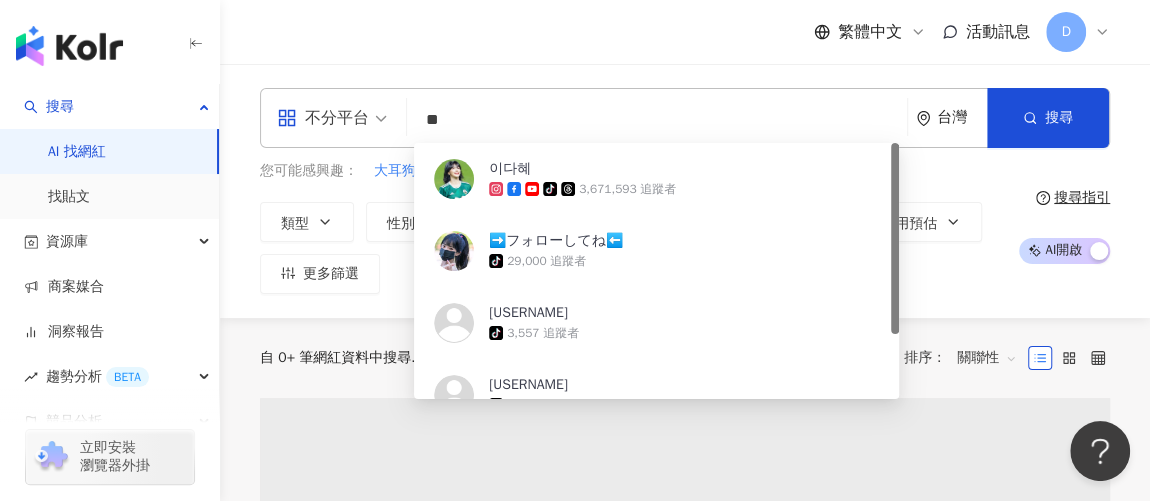 type on "*" 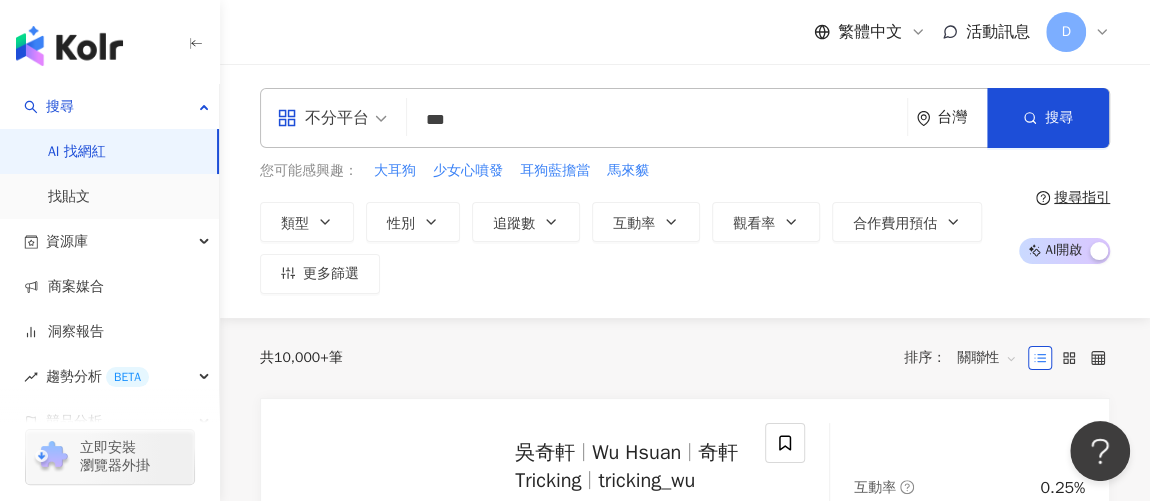 type on "***" 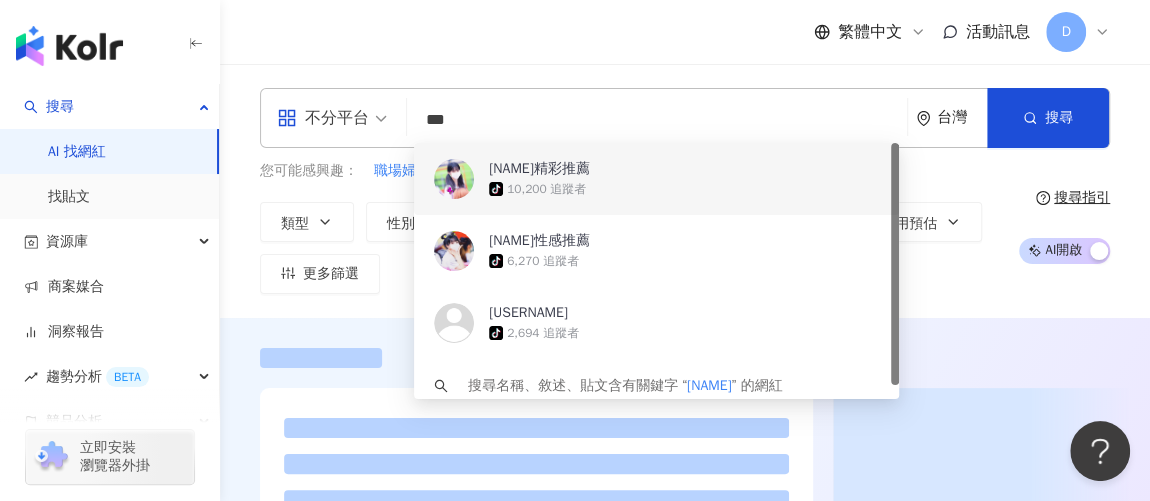 click on "繁體中文 活動訊息 D" at bounding box center [685, 32] 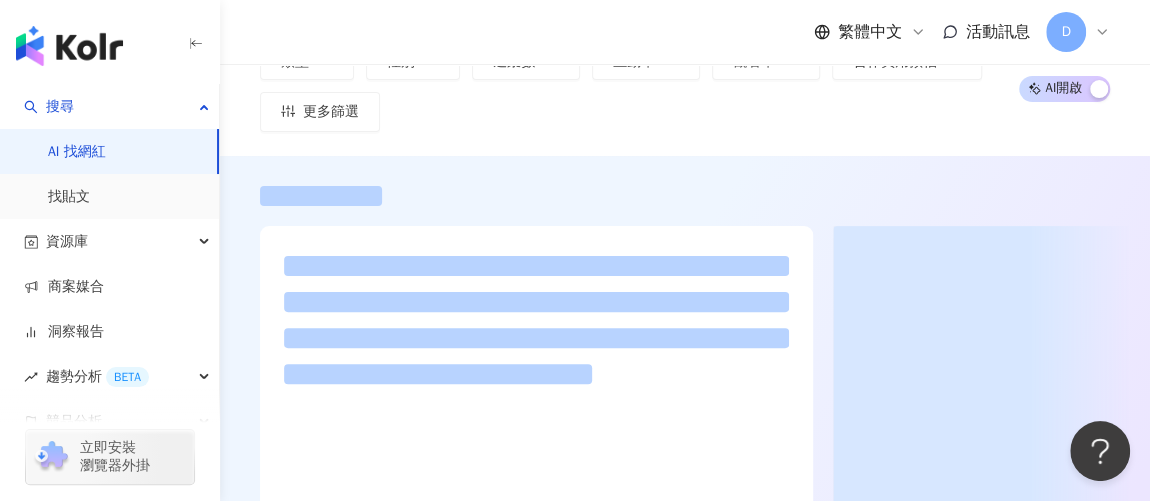 scroll, scrollTop: 272, scrollLeft: 0, axis: vertical 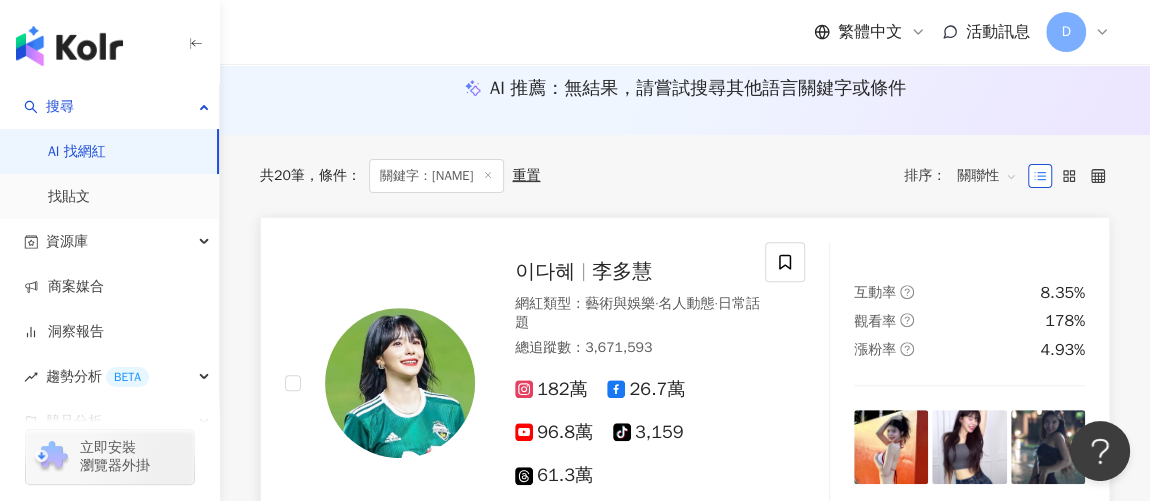 click on "이다혜" at bounding box center [545, 271] 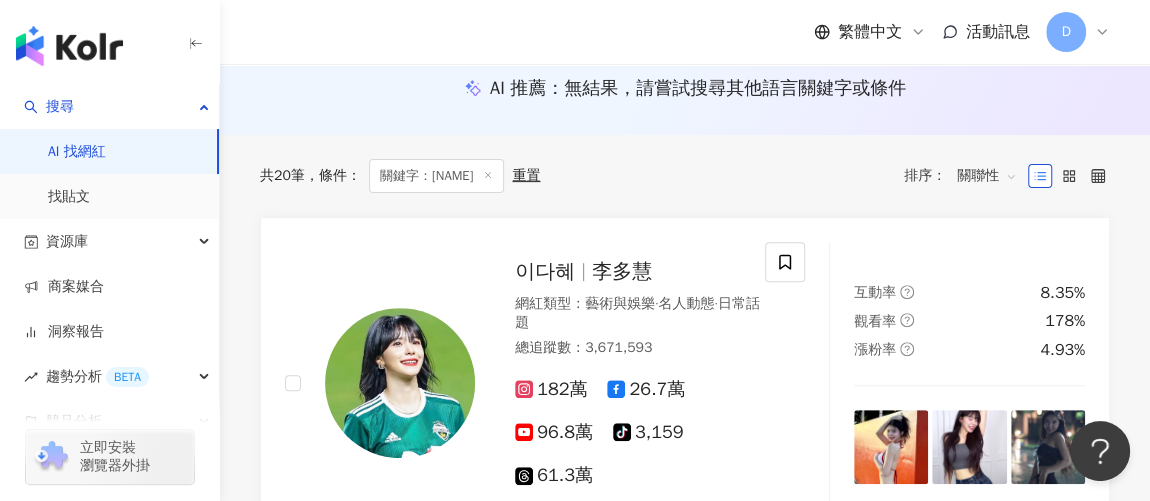 click on "關鍵字：李多惠" at bounding box center (437, 176) 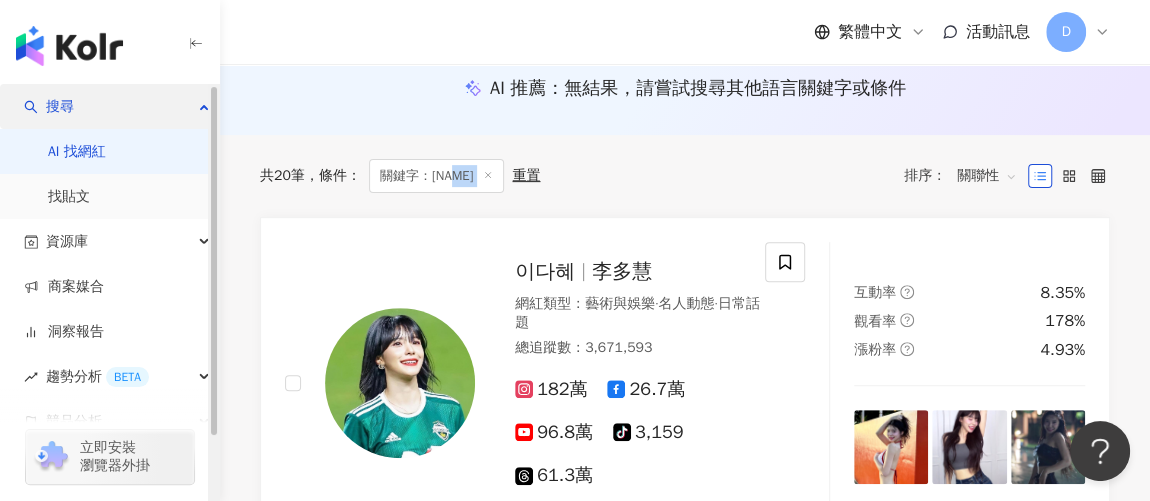 click on "搜尋" at bounding box center [109, 106] 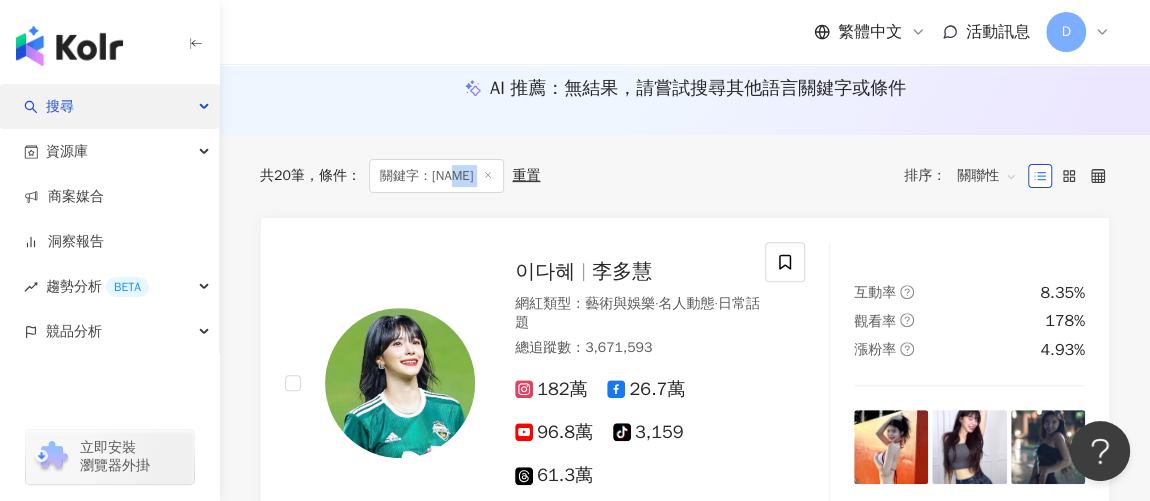 click on "搜尋" at bounding box center (109, 106) 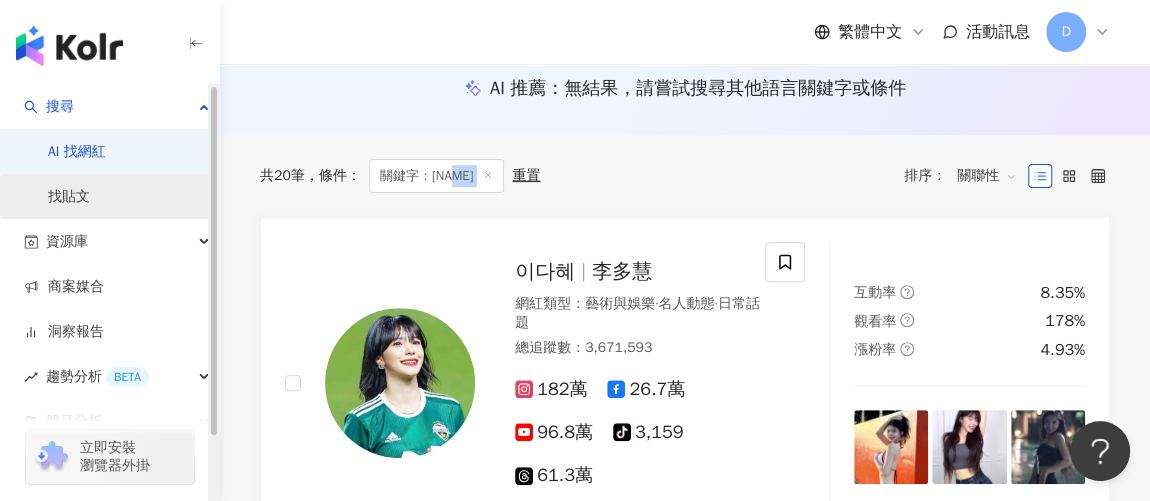 click on "找貼文" at bounding box center (69, 197) 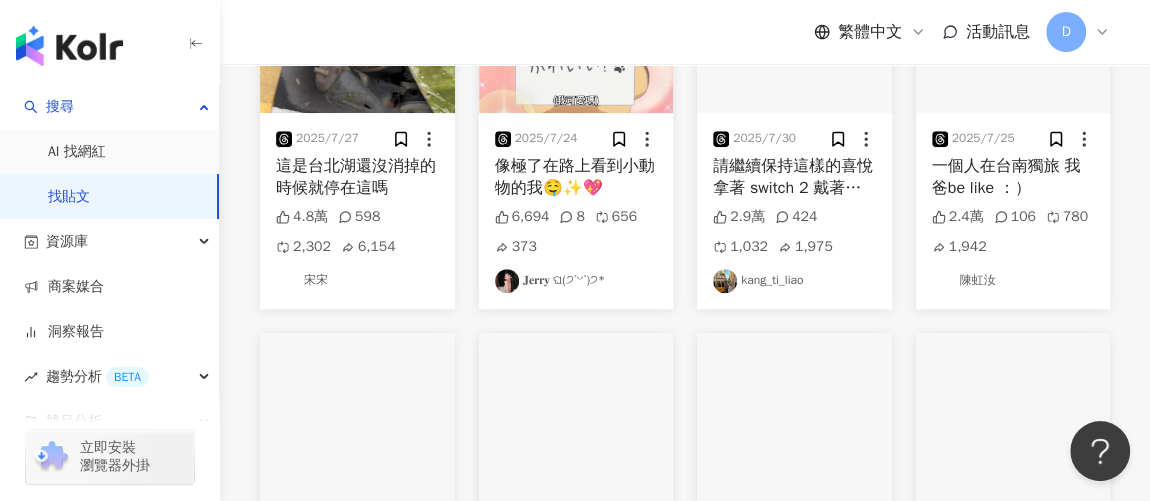 scroll, scrollTop: 95, scrollLeft: 0, axis: vertical 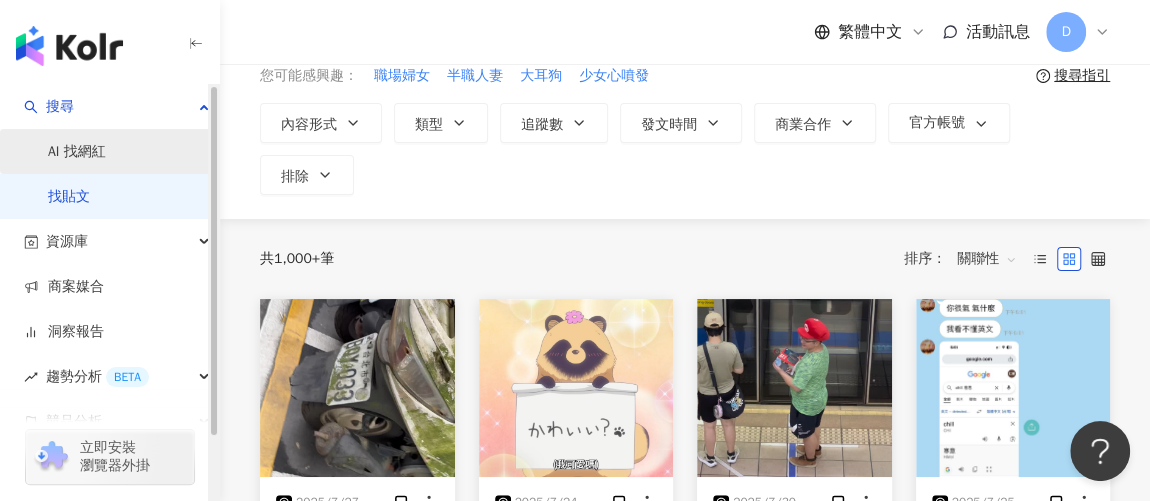 click on "AI 找網紅" at bounding box center [77, 152] 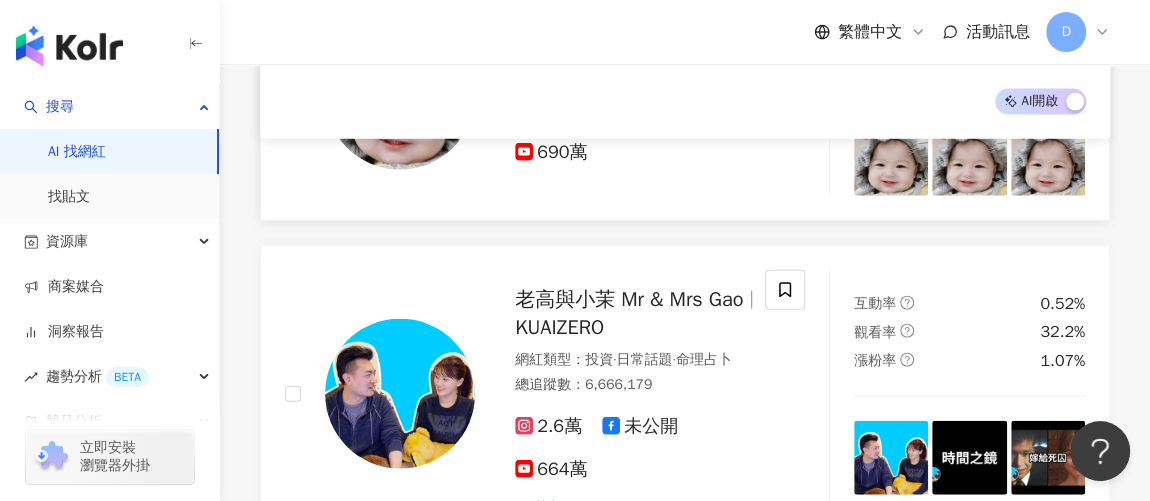 scroll, scrollTop: 2267, scrollLeft: 0, axis: vertical 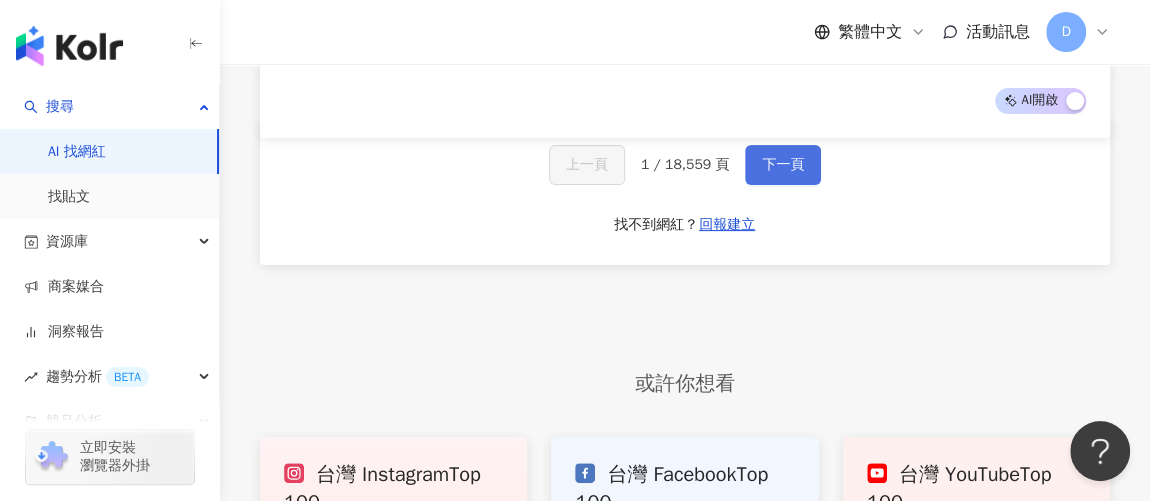 click on "下一頁" at bounding box center (783, 165) 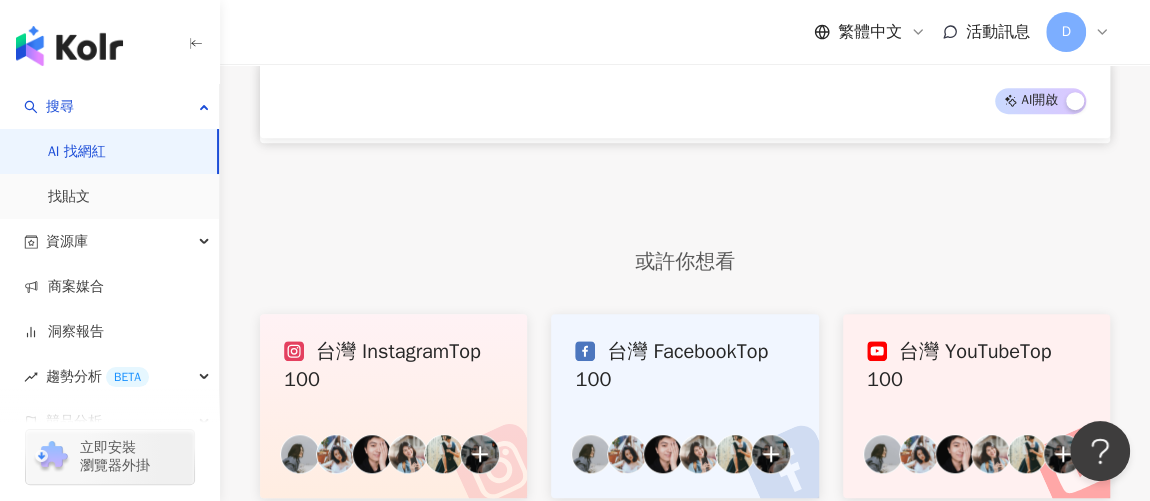 scroll, scrollTop: 4363, scrollLeft: 0, axis: vertical 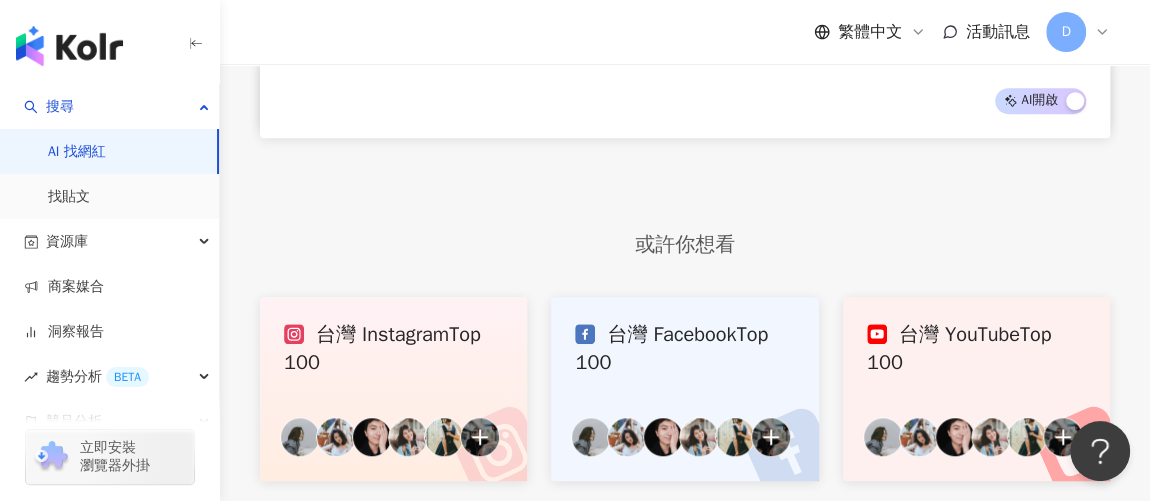 click on "台灣   Instagram  Top 100" at bounding box center [393, 349] 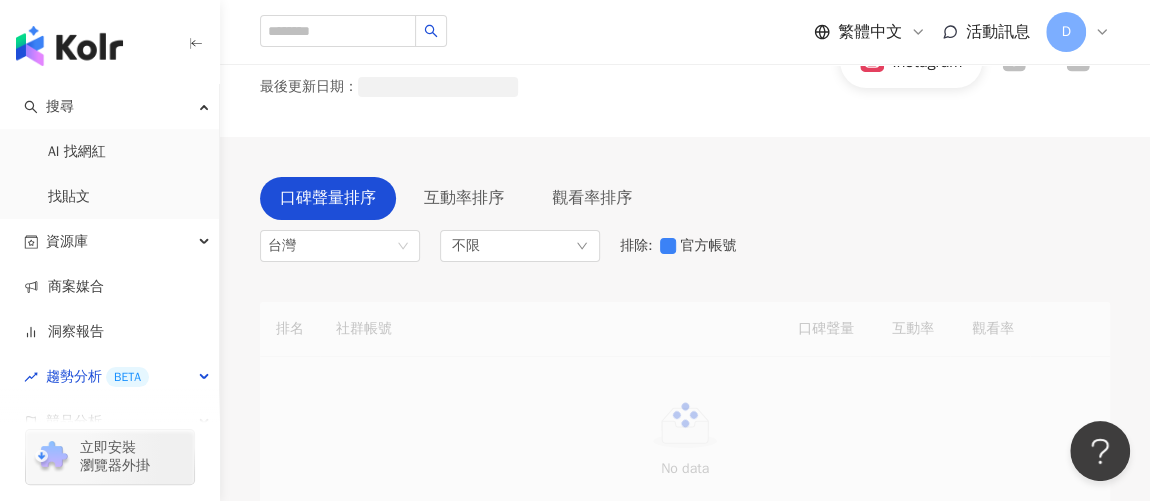 scroll, scrollTop: 181, scrollLeft: 0, axis: vertical 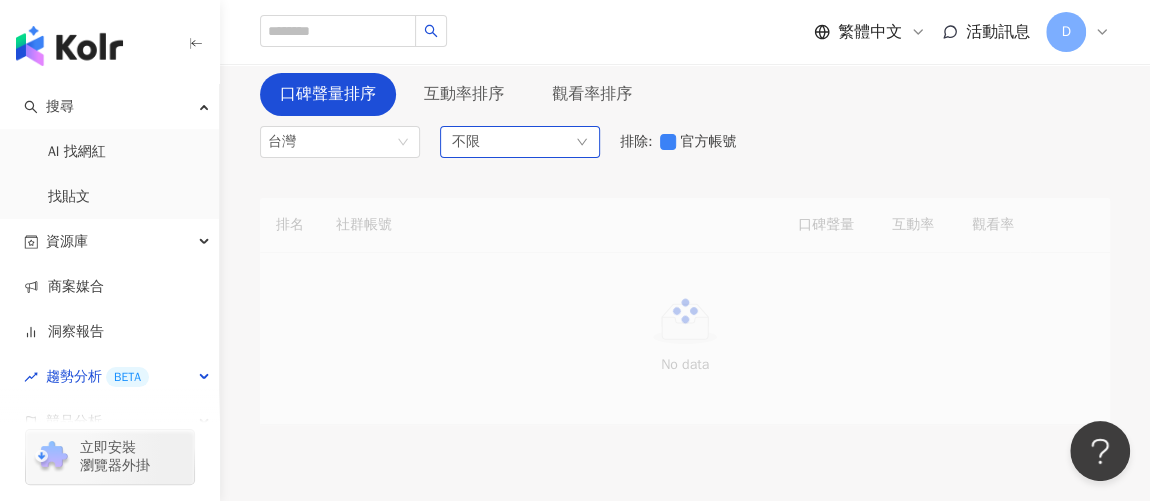 click on "不限" at bounding box center [520, 142] 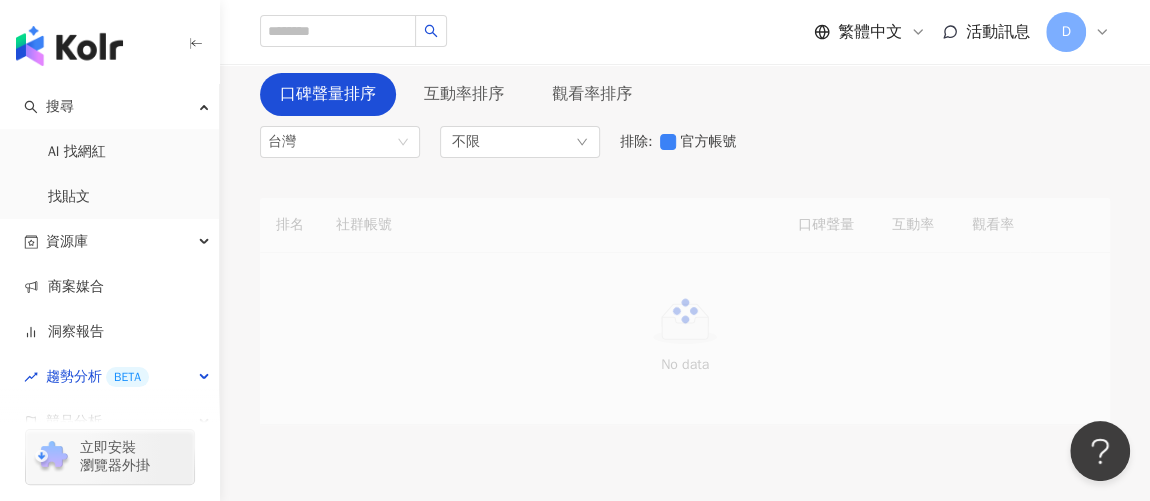 drag, startPoint x: 547, startPoint y: 143, endPoint x: 793, endPoint y: 106, distance: 248.76695 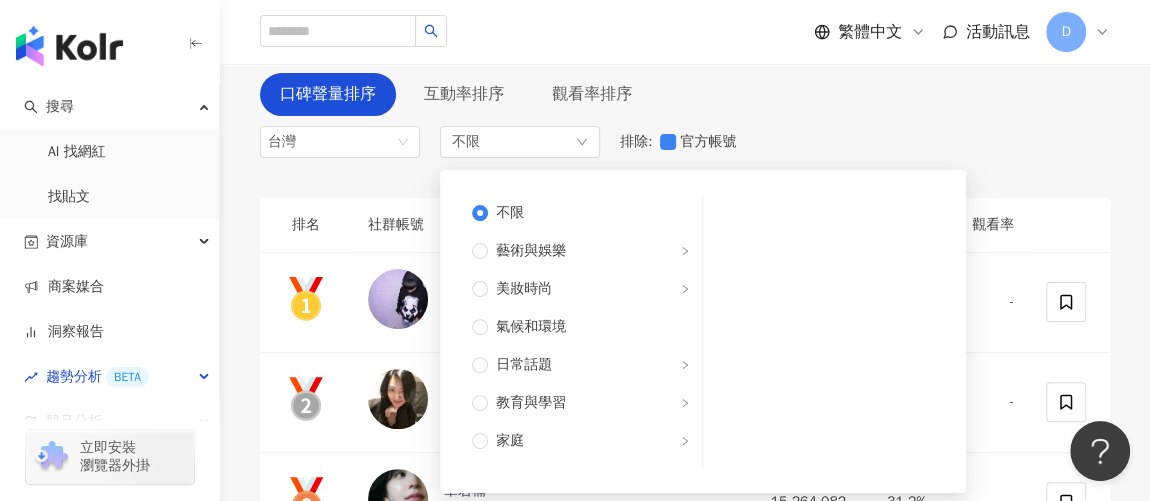 click on "口碑聲量排序 互動率排序 觀看率排序 台灣 不限 不限 藝術與娛樂 美妝時尚 氣候和環境 日常話題 教育與學習 家庭 財經 美食 命理占卜 遊戲 法政社會 生活風格 影視娛樂 醫療與健康 寵物 攝影 感情 宗教 促購導購 運動 科技 交通工具 旅遊 成人 排除 : 官方帳號" at bounding box center [685, 120] 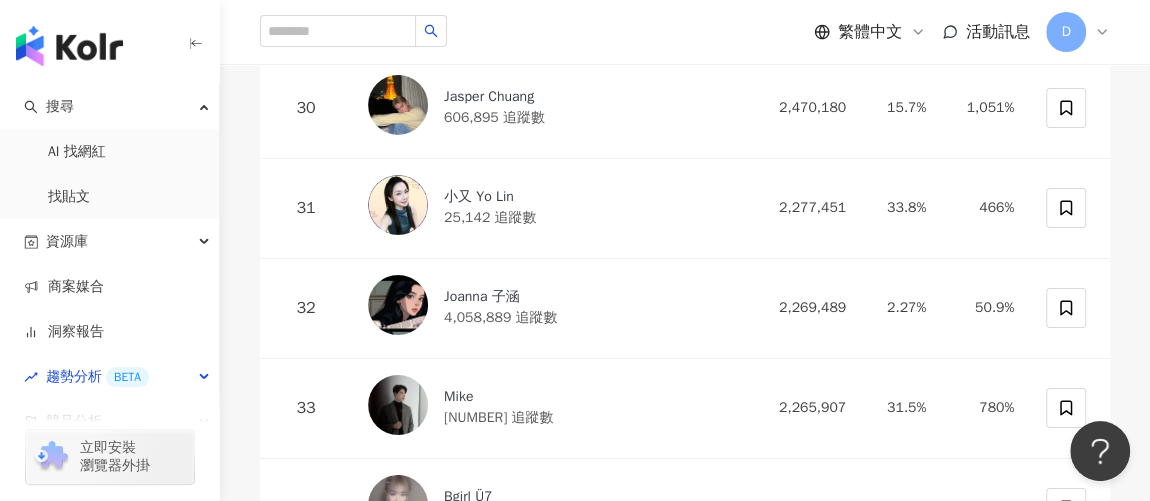 scroll, scrollTop: 3272, scrollLeft: 0, axis: vertical 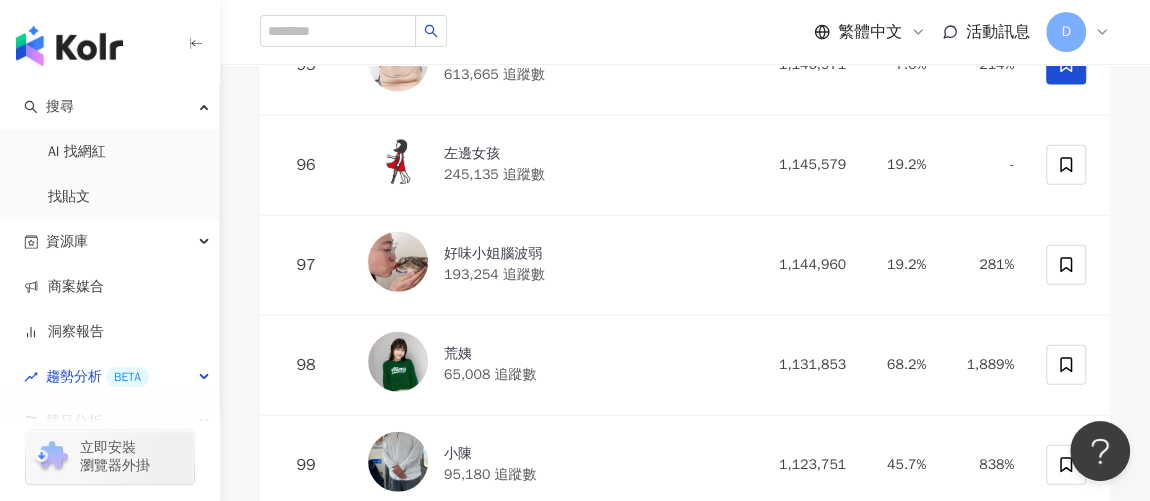 drag, startPoint x: 480, startPoint y: 317, endPoint x: 562, endPoint y: 419, distance: 130.87398 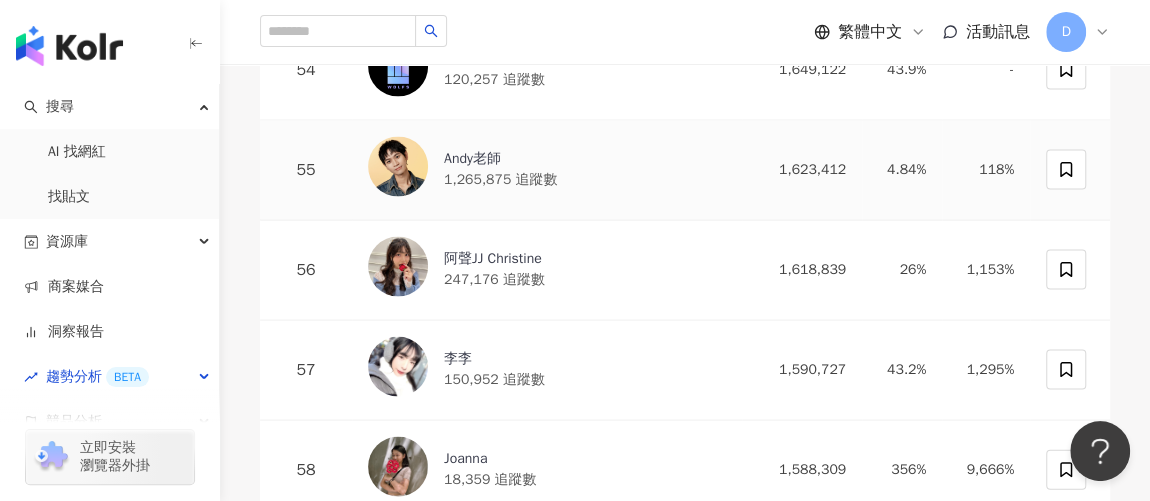 scroll, scrollTop: 5727, scrollLeft: 0, axis: vertical 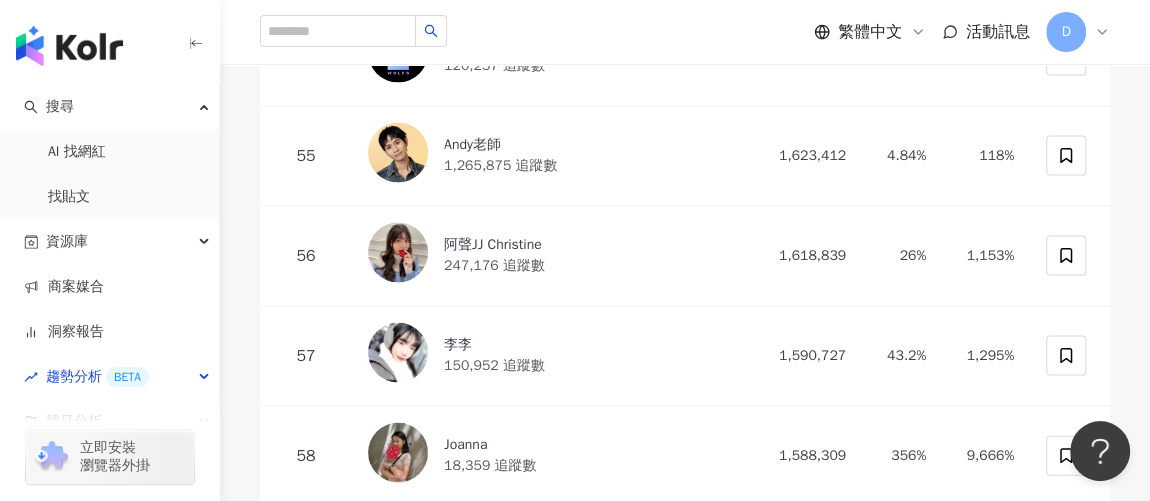 click on "口碑聲量排序 互動率排序 觀看率排序 台灣 不限 排除 : 官方帳號 排名 社群帳號 口碑聲量 互動率 觀看率             Ray 2,344,101   追蹤數 39,290,335 67.8% - 小S 3,383,039   追蹤數 16,953,286 16.8% - 章若楠 1,894,170   追蹤數 15,264,082 31.2% - 4 Shuhua 5,904,655   追蹤數 13,862,138 8.75% - 5 楊峻毅 60,616   追蹤數 8,392,946 556% 21,451% 6 李毓芬 9,817,176   追蹤數 7,468,690 3.19% - 7 Ryan Yeh 67,336   追蹤數 7,068,016 71.6% 4,214% 8 濱樺 Ben 김도해 158,390   追蹤數 6,994,748 149% 3,118% 9 威廉 1,791,206   追蹤數 5,604,344 12.7% 48.2% 10 築夢者杰哥 18,991   追蹤數 5,430,894 1,149% 12,526% 11 我的爸爸是條龍DragonFamily 1,249,504   追蹤數 4,364,393 14.5% 137% 12 Yuki Rubymoon 夕比月露 219,636   追蹤數 4,283,553 81.8% 816% 13 謝薇安Vivian 4,899,078   追蹤數 4,137,096 3.43% 91.5% 14 鵬 22,193   追蹤數 3,848,965 713% 8,753% 15 이다혜 1,820,282   追蹤數 3,766,987 8.35% 178% 16   17" at bounding box center [685, -383] 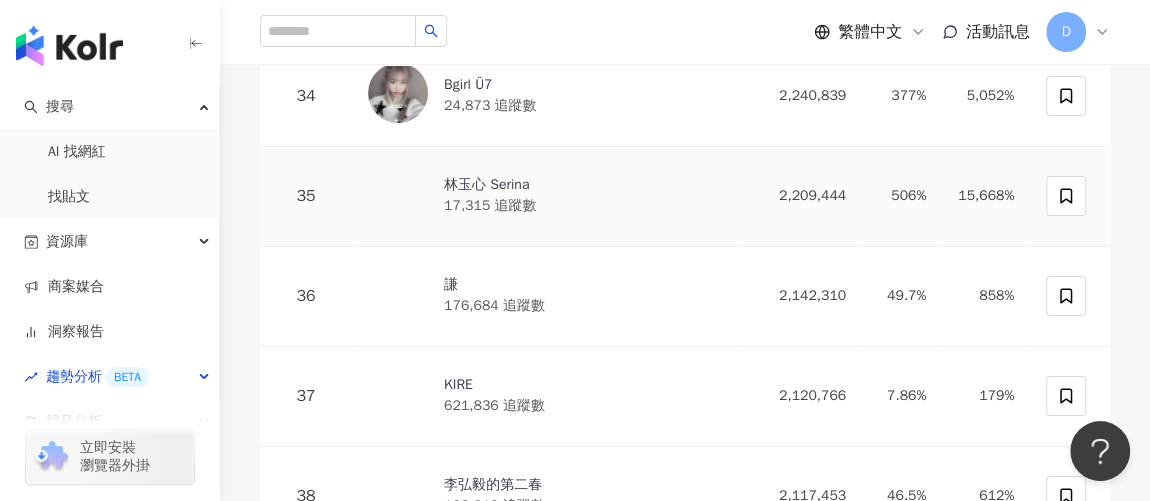 scroll, scrollTop: 3727, scrollLeft: 0, axis: vertical 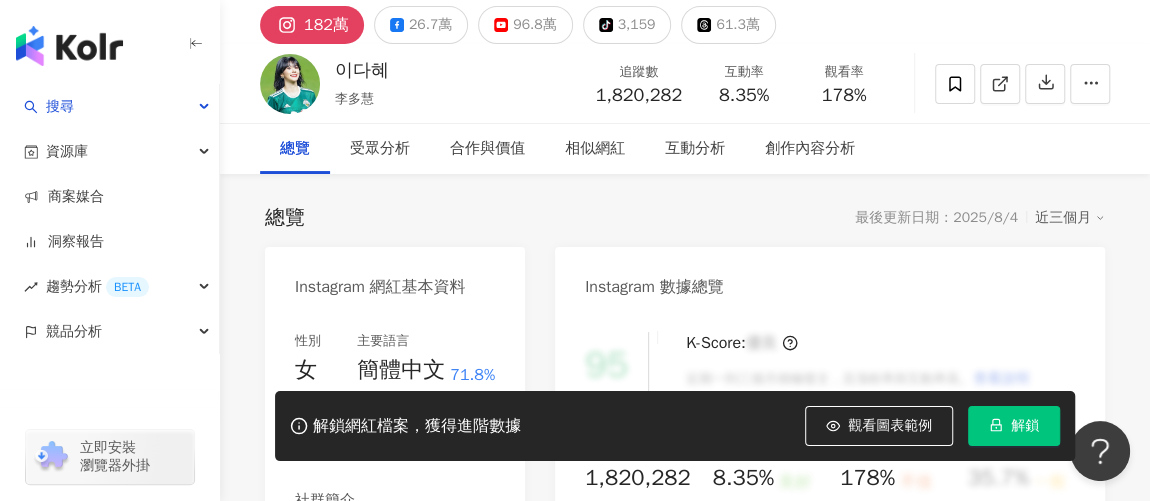 click on "解鎖" at bounding box center (1025, 426) 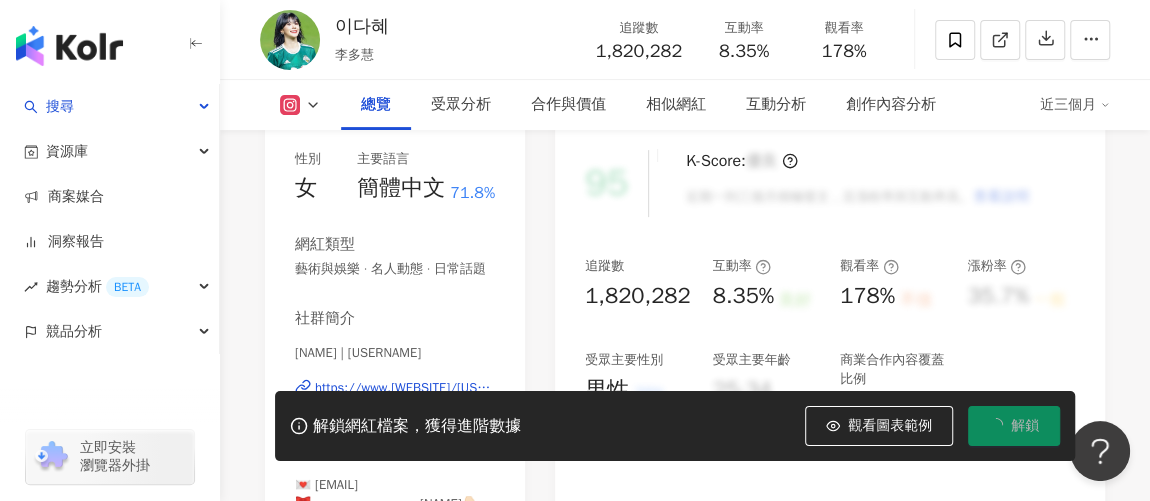 scroll, scrollTop: 0, scrollLeft: 0, axis: both 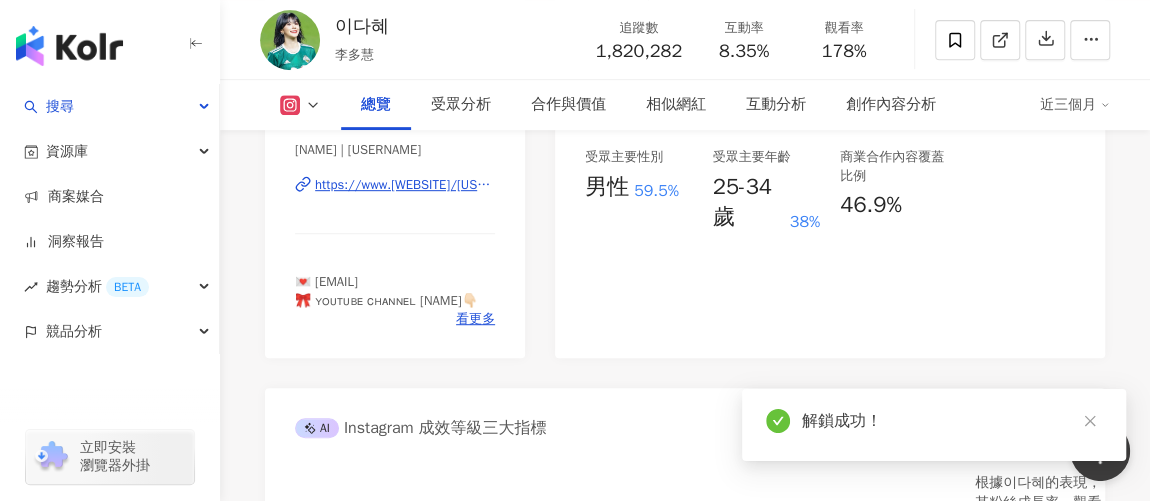 click 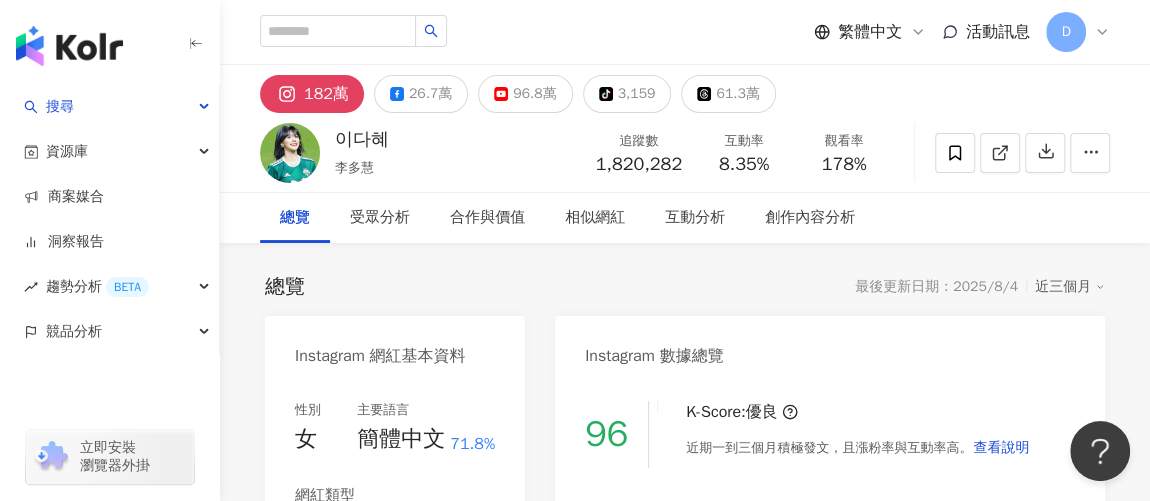 click on "96 K-Score :   優良 近期一到三個月積極發文，且漲粉率與互動率高。 查看說明 追蹤數   1,820,282 互動率   8.35% 優秀 觀看率   178% 優秀 漲粉率   4.93% 優秀 受眾主要性別   男性 59.5% 受眾主要年齡   25-34 歲 38% 商業合作內容覆蓋比例   46.9%" at bounding box center (830, 596) 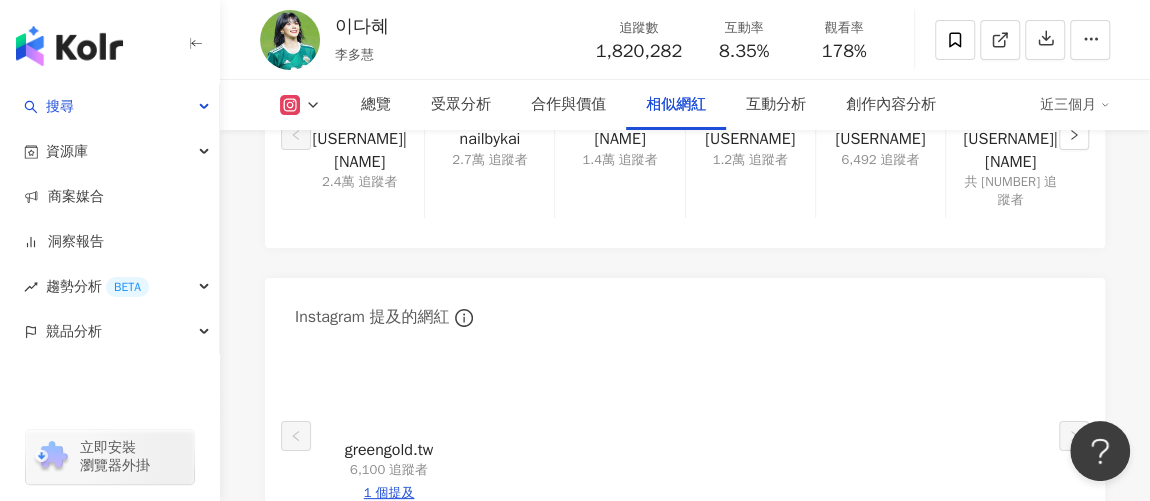 scroll, scrollTop: 3636, scrollLeft: 0, axis: vertical 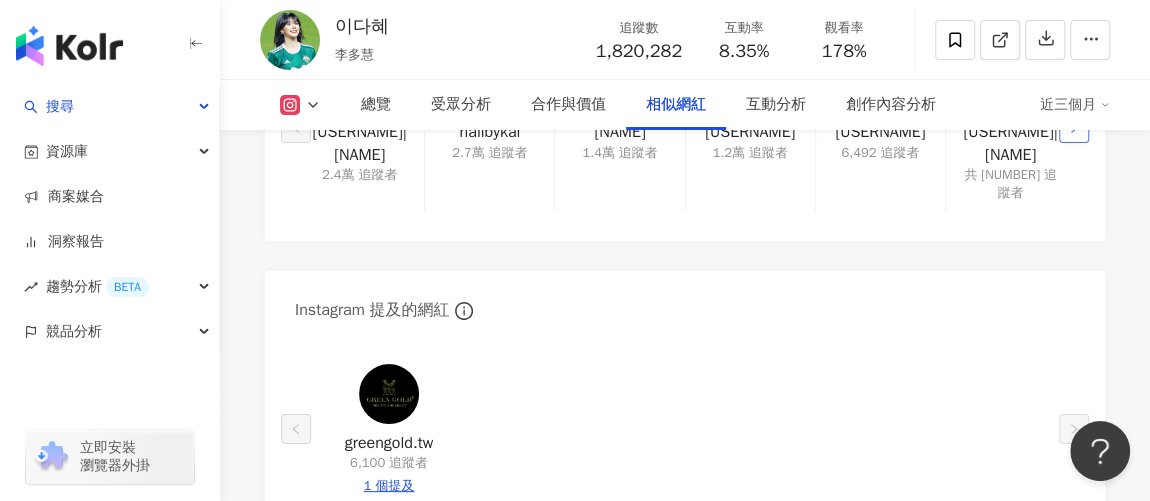 click 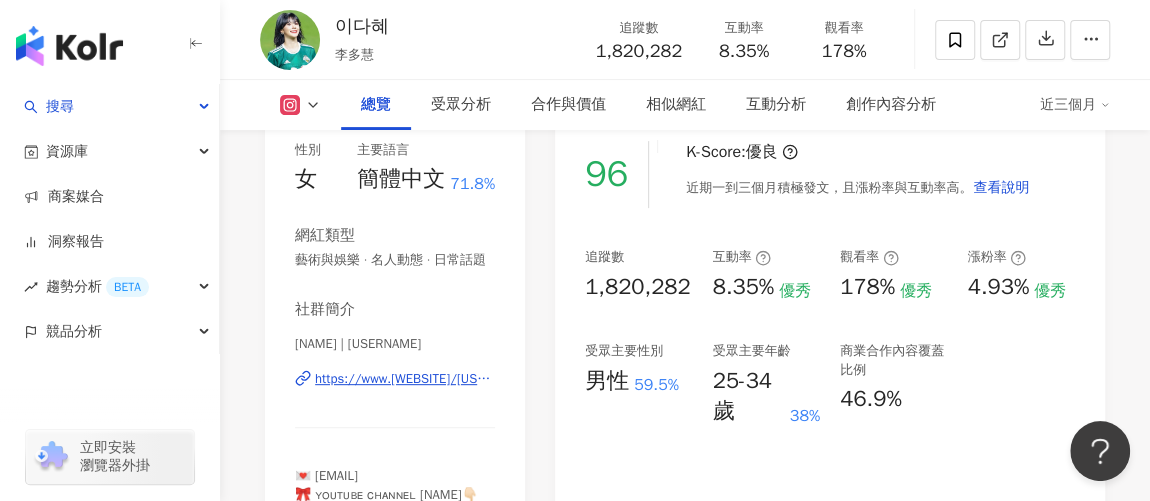 scroll, scrollTop: 0, scrollLeft: 0, axis: both 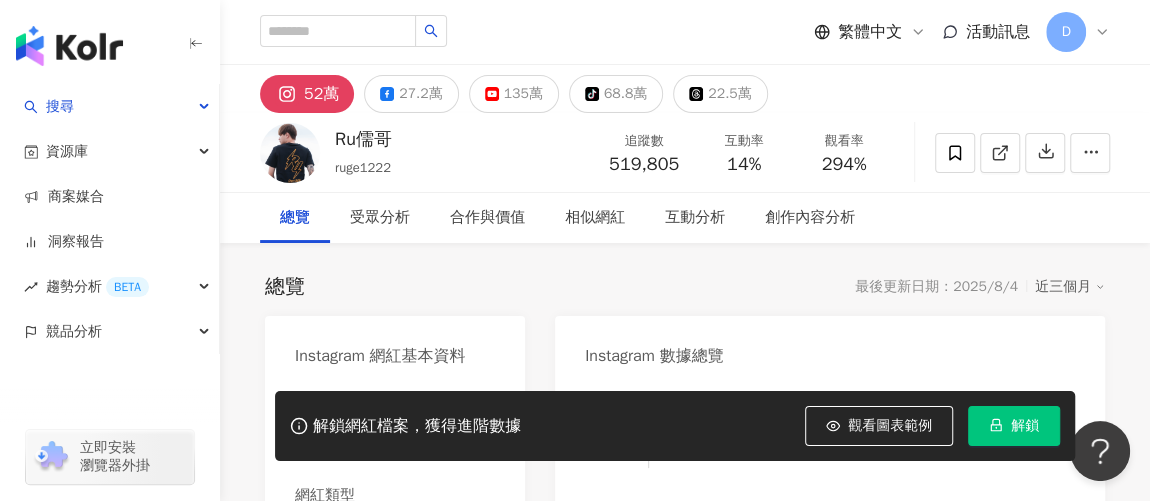 click on "解鎖" at bounding box center [1025, 426] 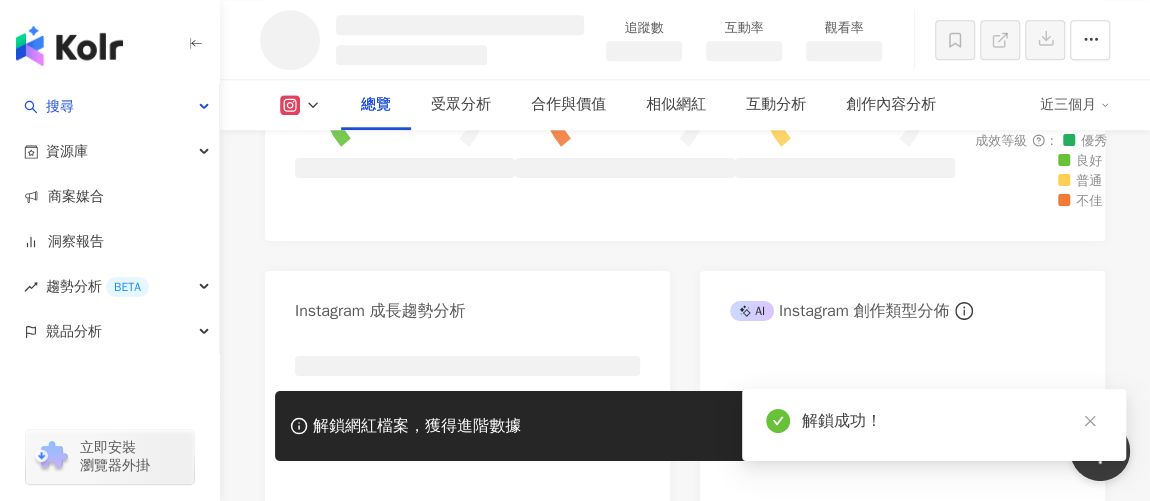 scroll, scrollTop: 699, scrollLeft: 0, axis: vertical 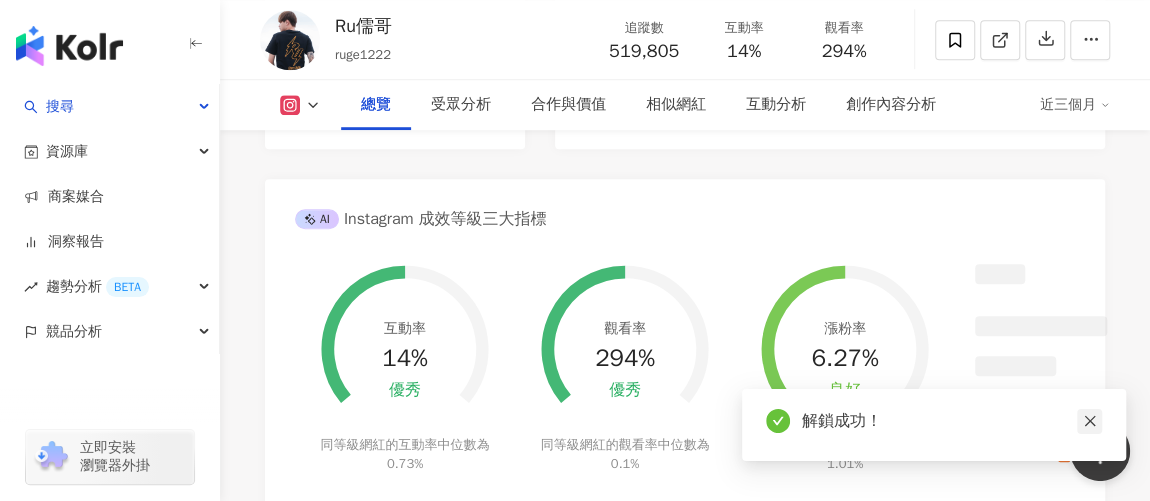 click 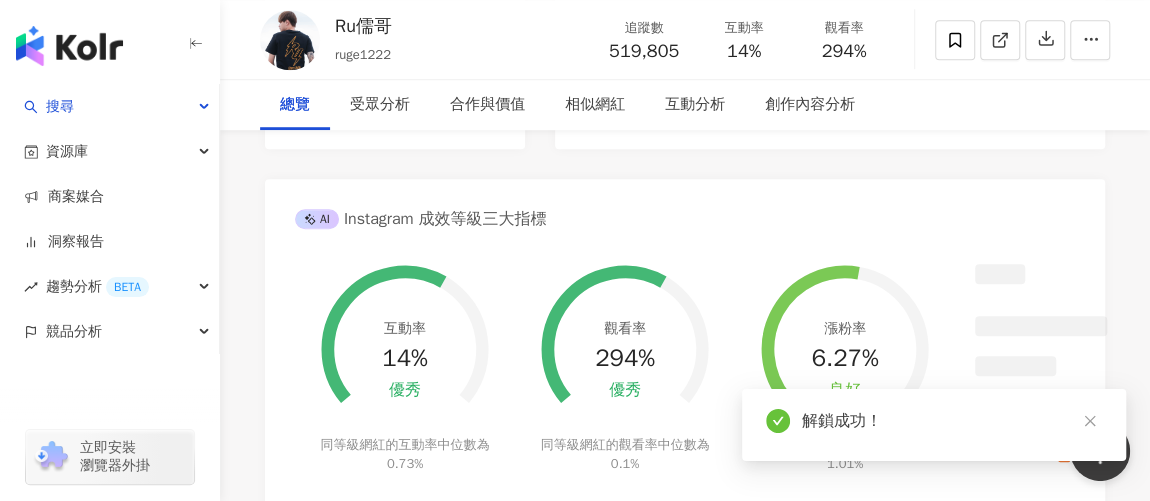 click at bounding box center [1089, 421] 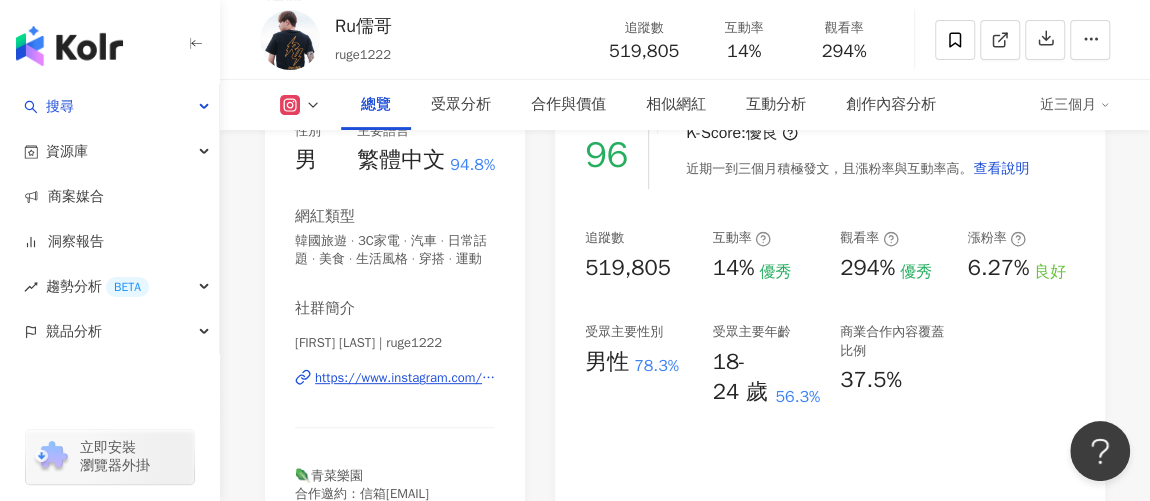 scroll, scrollTop: 250, scrollLeft: 0, axis: vertical 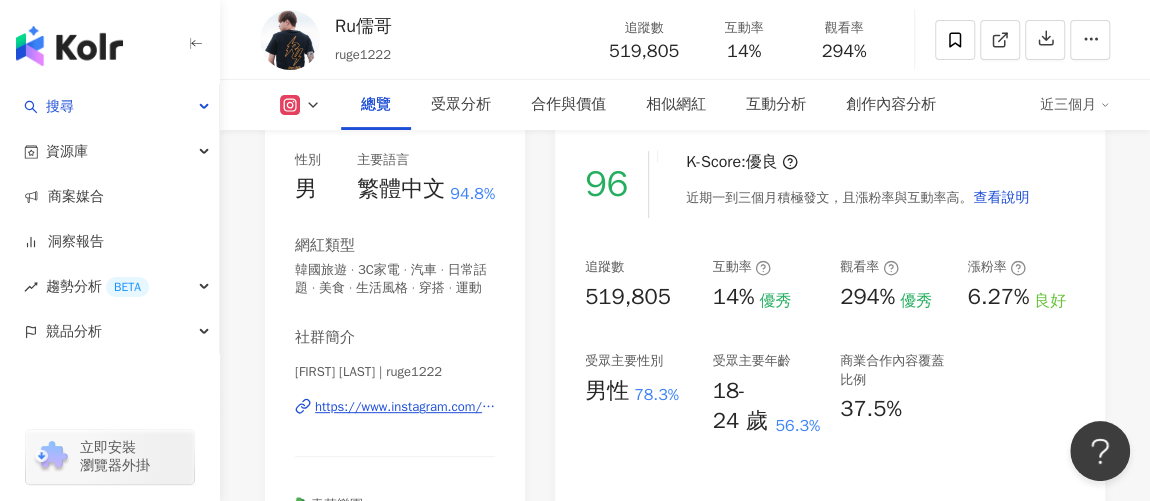 click on "https://www.instagram.com/ruge1222/" at bounding box center [405, 407] 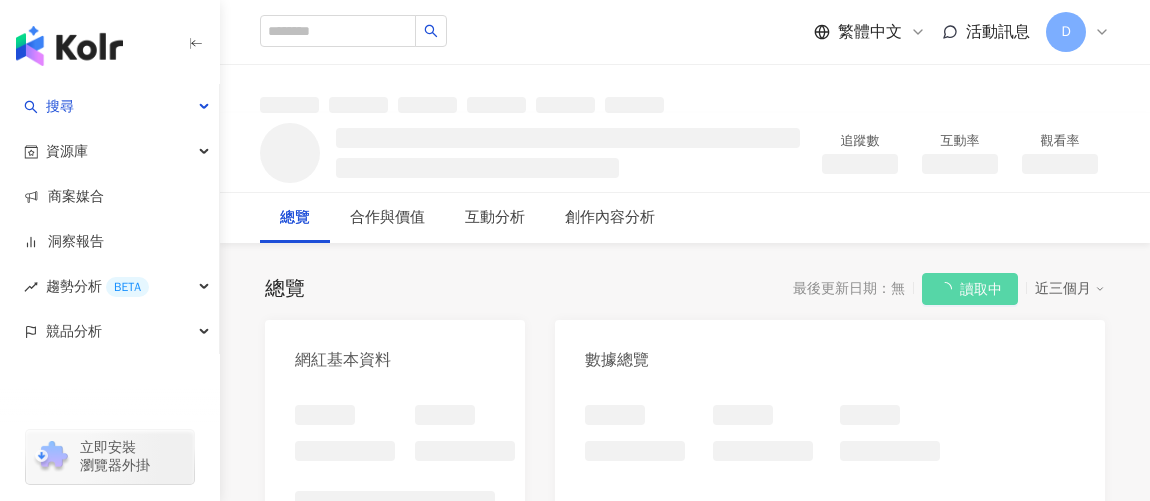 scroll, scrollTop: 0, scrollLeft: 0, axis: both 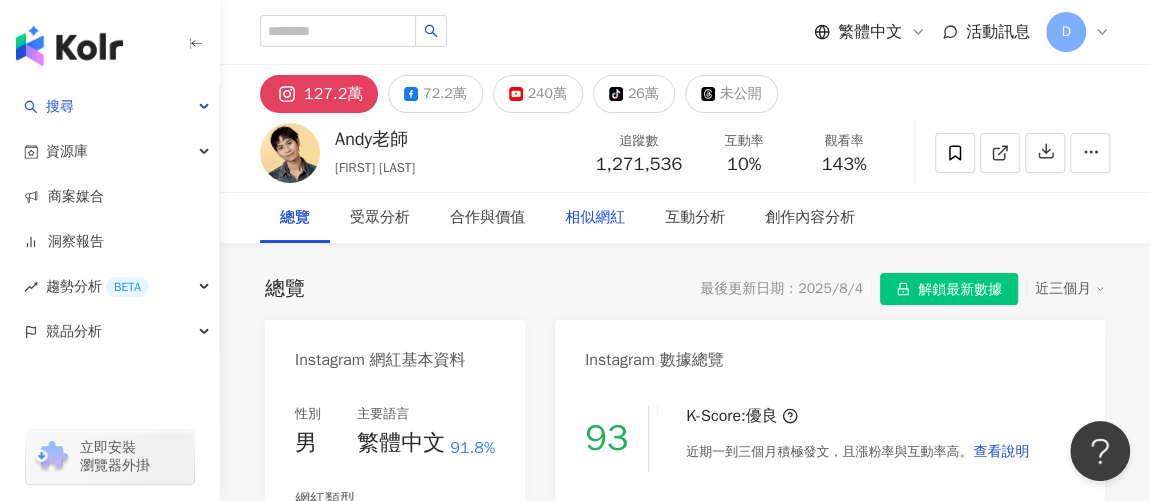 click on "相似網紅" at bounding box center [595, 218] 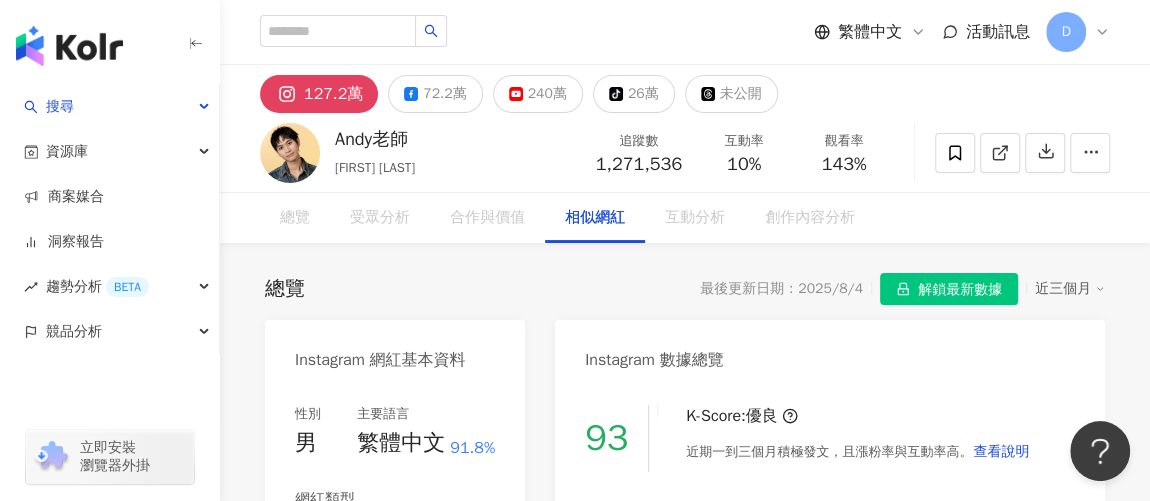 scroll, scrollTop: 3372, scrollLeft: 0, axis: vertical 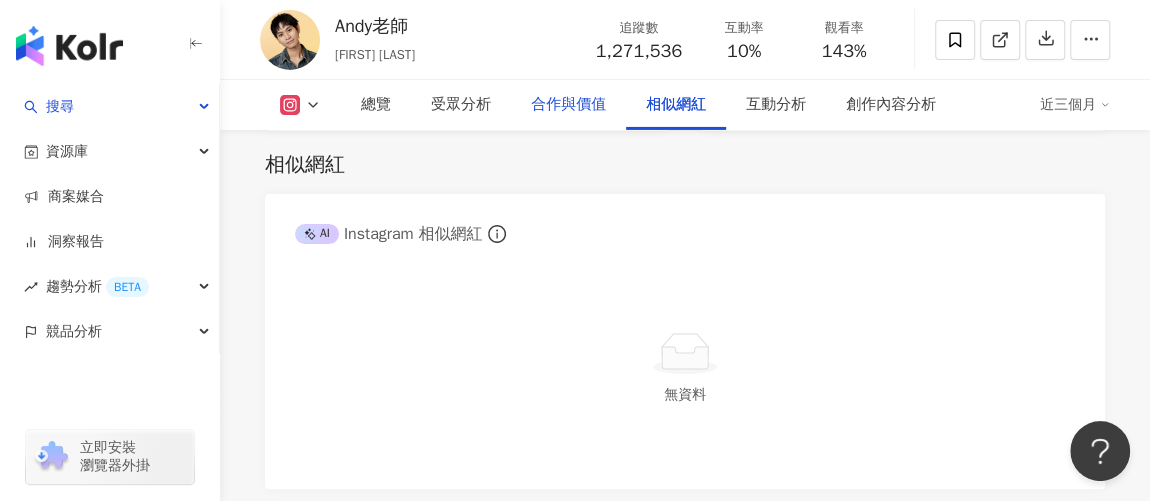 click on "合作與價值" at bounding box center (568, 105) 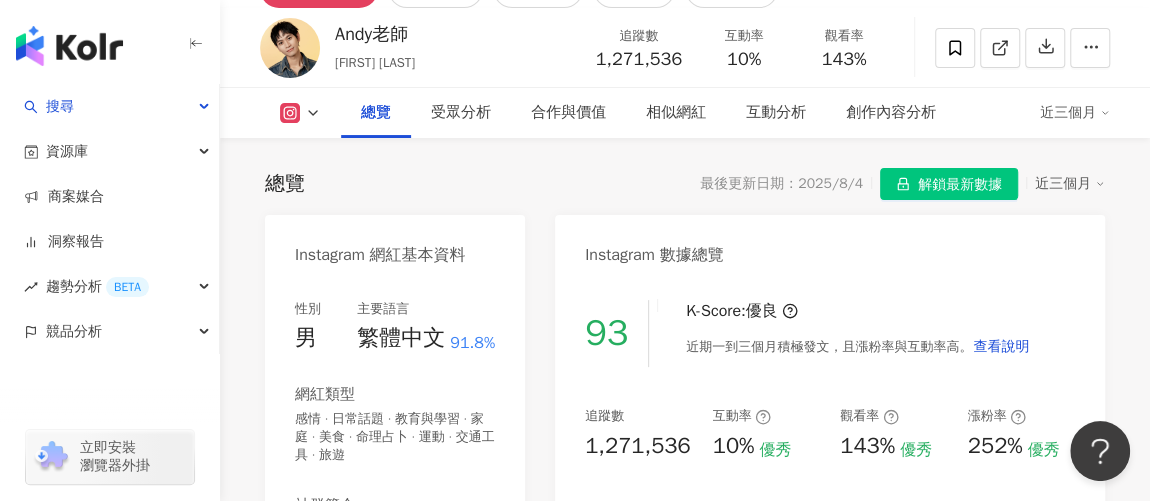 scroll, scrollTop: 90, scrollLeft: 0, axis: vertical 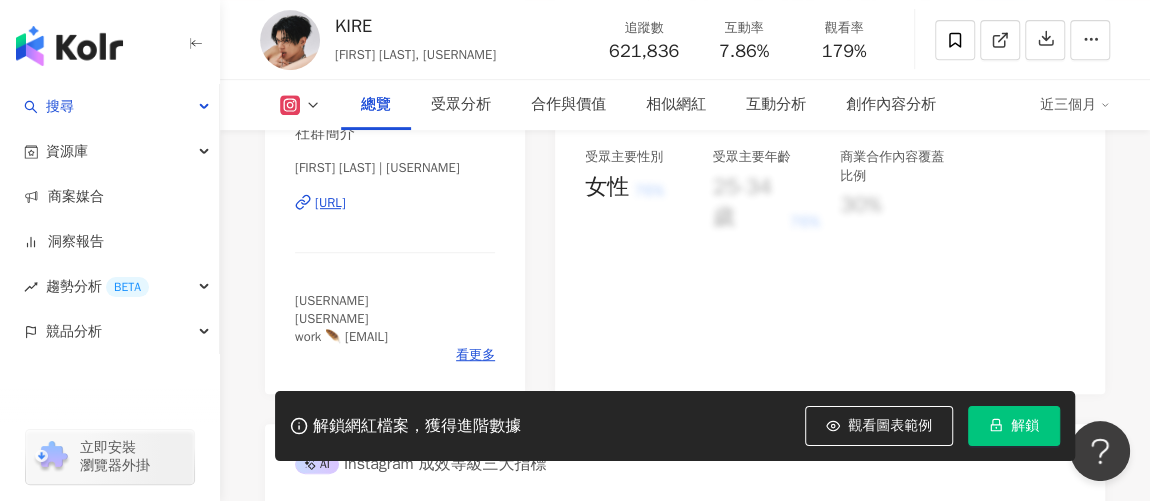 click on "[URL]" at bounding box center [330, 203] 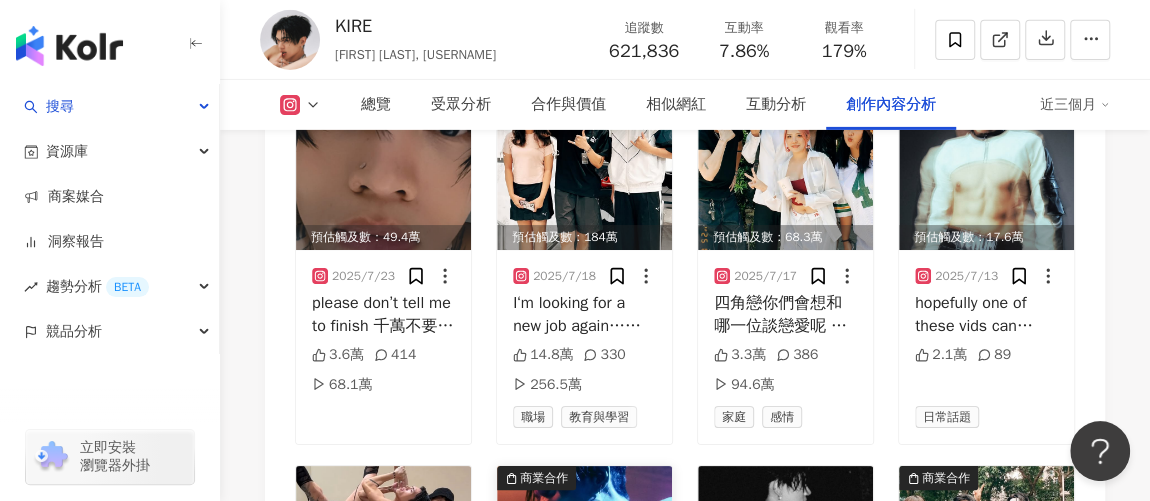 scroll, scrollTop: 7363, scrollLeft: 0, axis: vertical 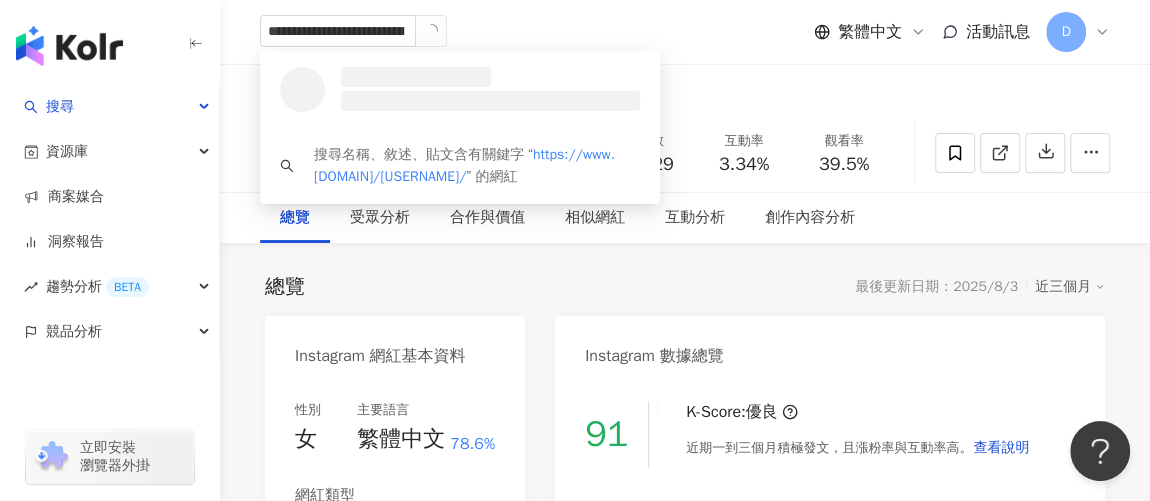 type on "**********" 